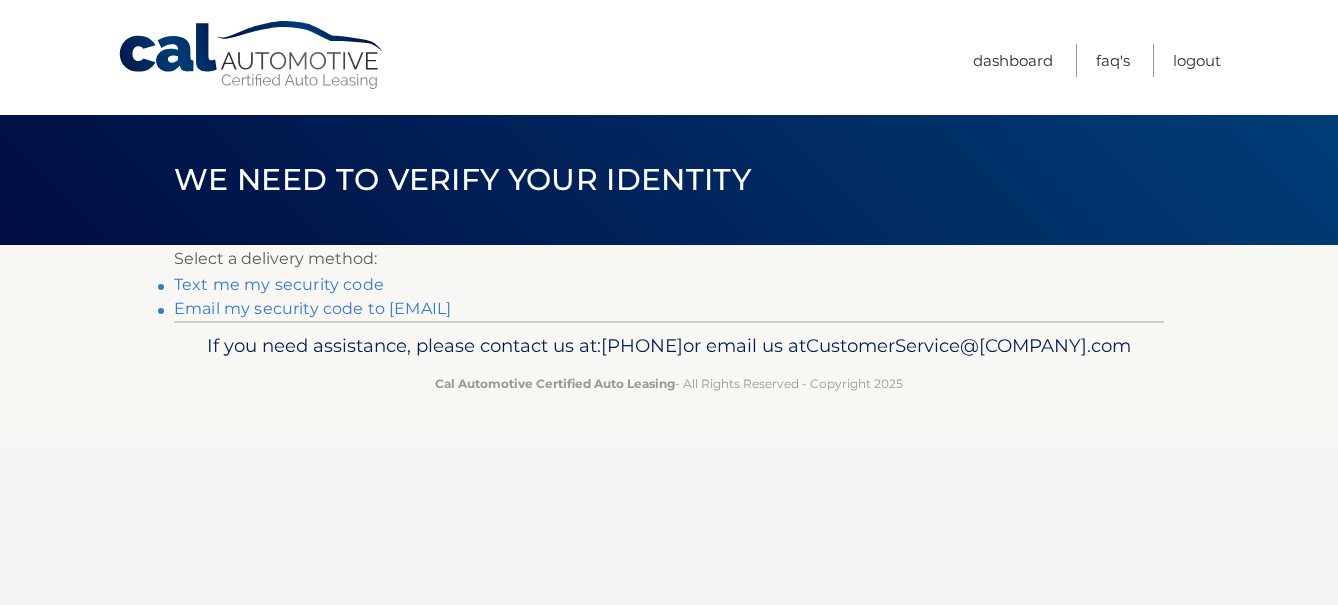 scroll, scrollTop: 0, scrollLeft: 0, axis: both 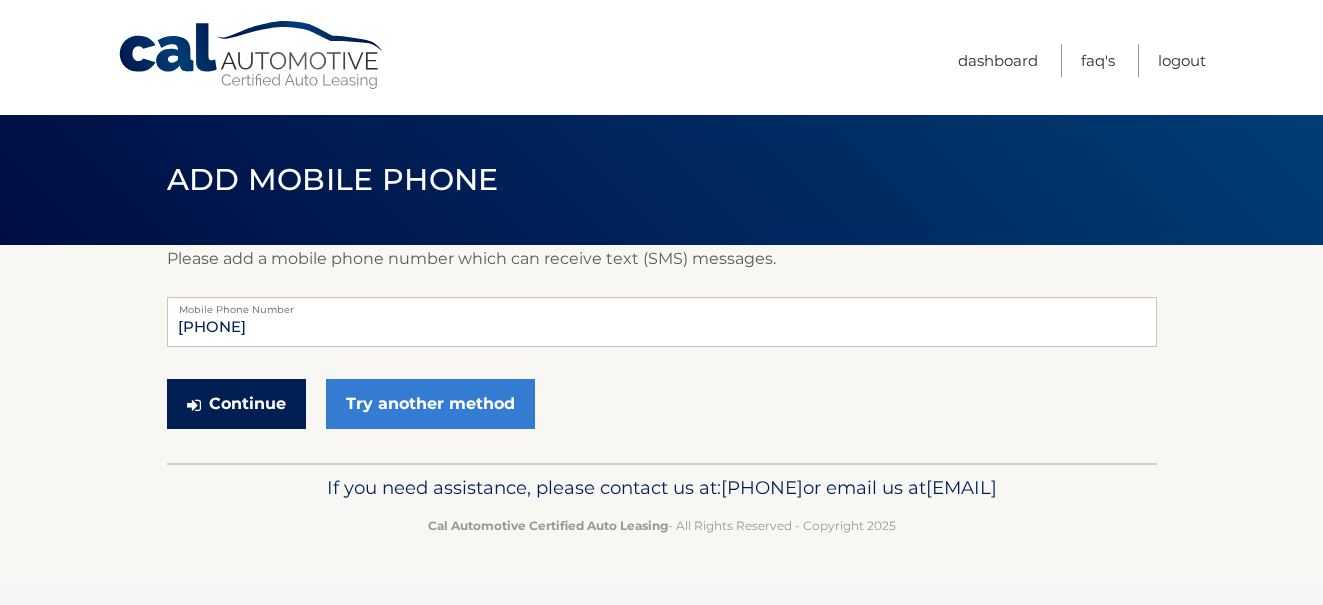 click on "Continue" at bounding box center [236, 404] 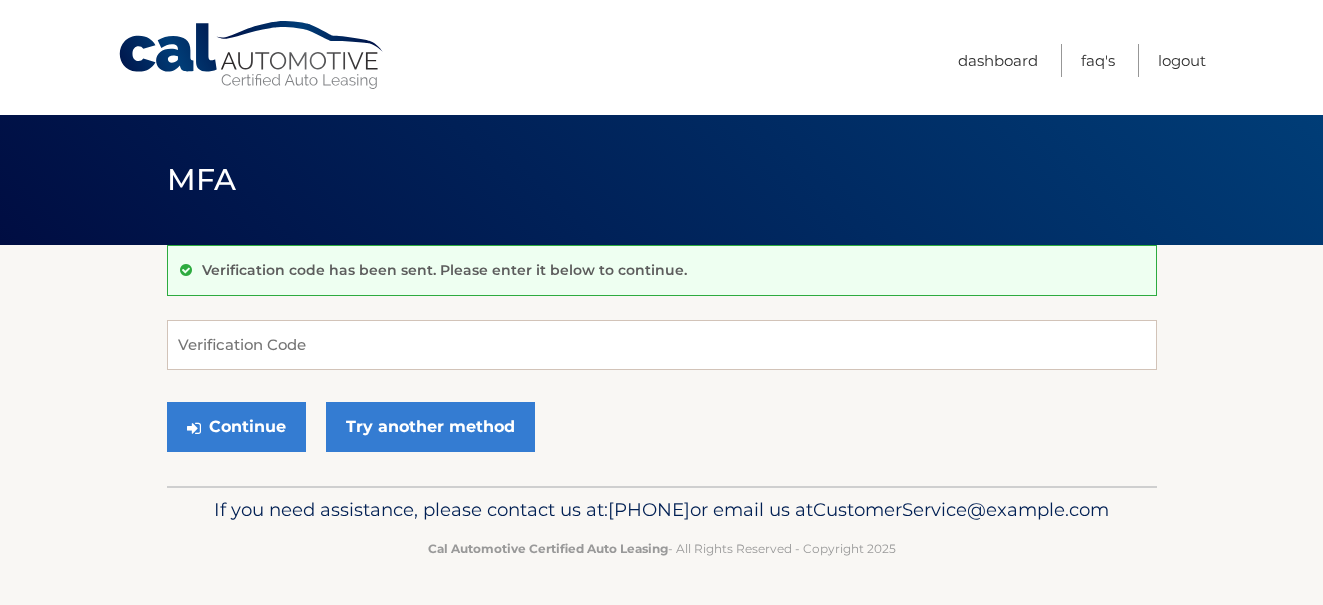 scroll, scrollTop: 0, scrollLeft: 0, axis: both 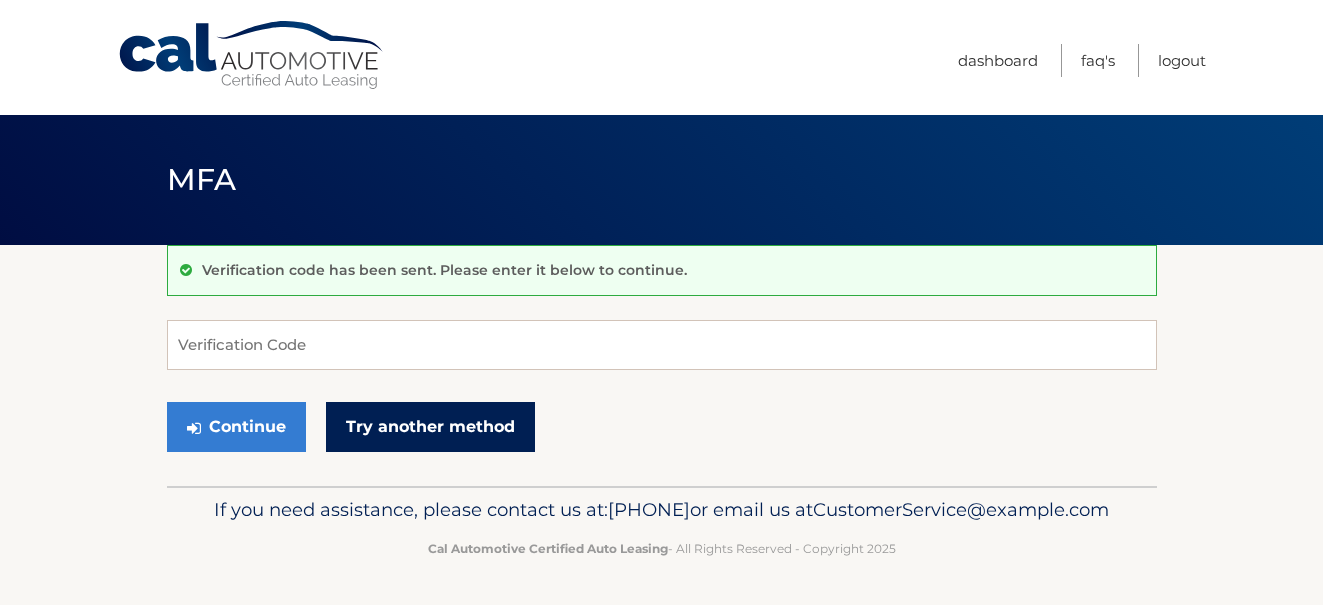 click on "Try another method" at bounding box center (430, 427) 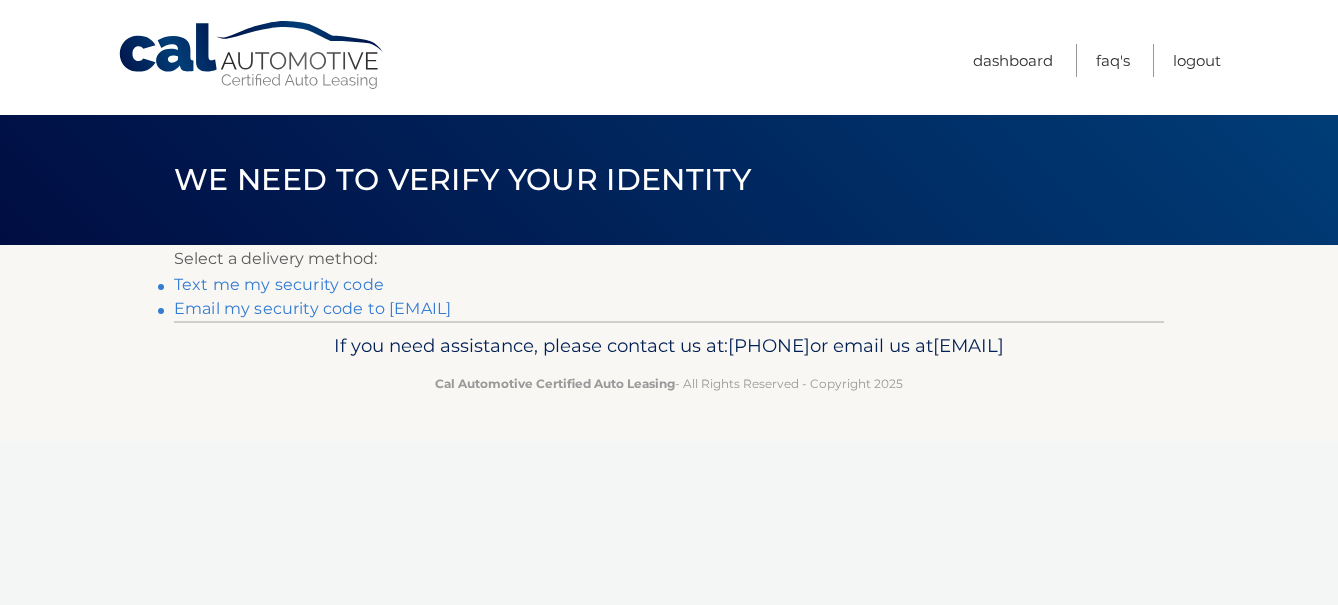 scroll, scrollTop: 0, scrollLeft: 0, axis: both 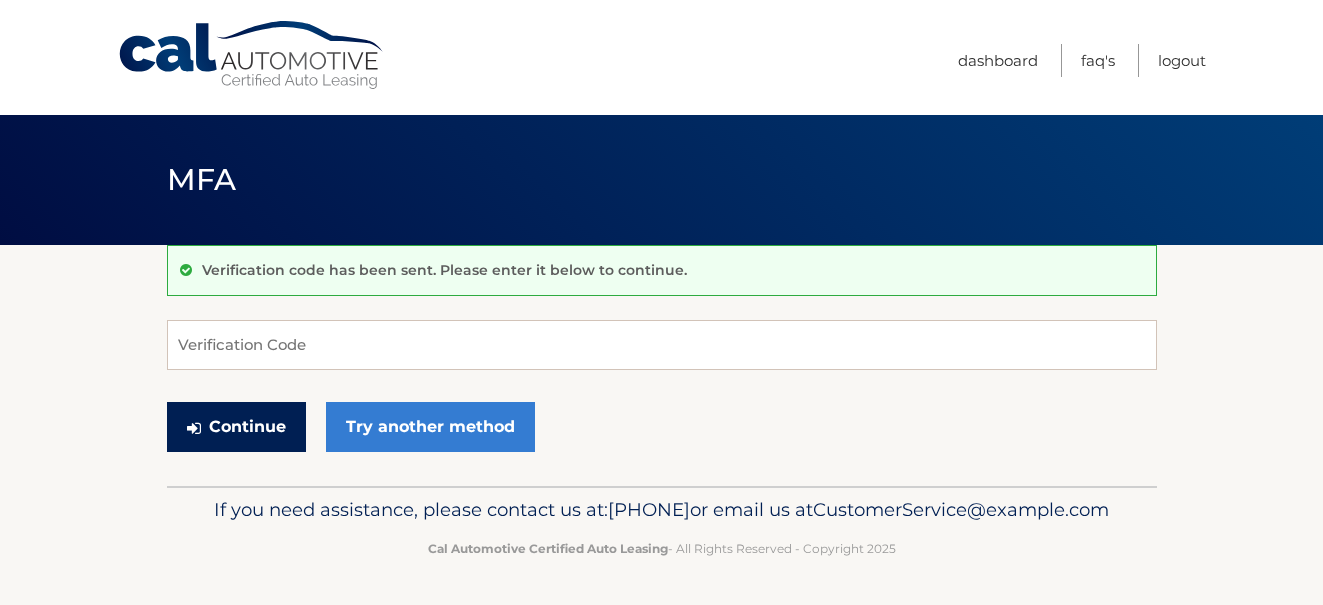 click on "Continue" at bounding box center [236, 427] 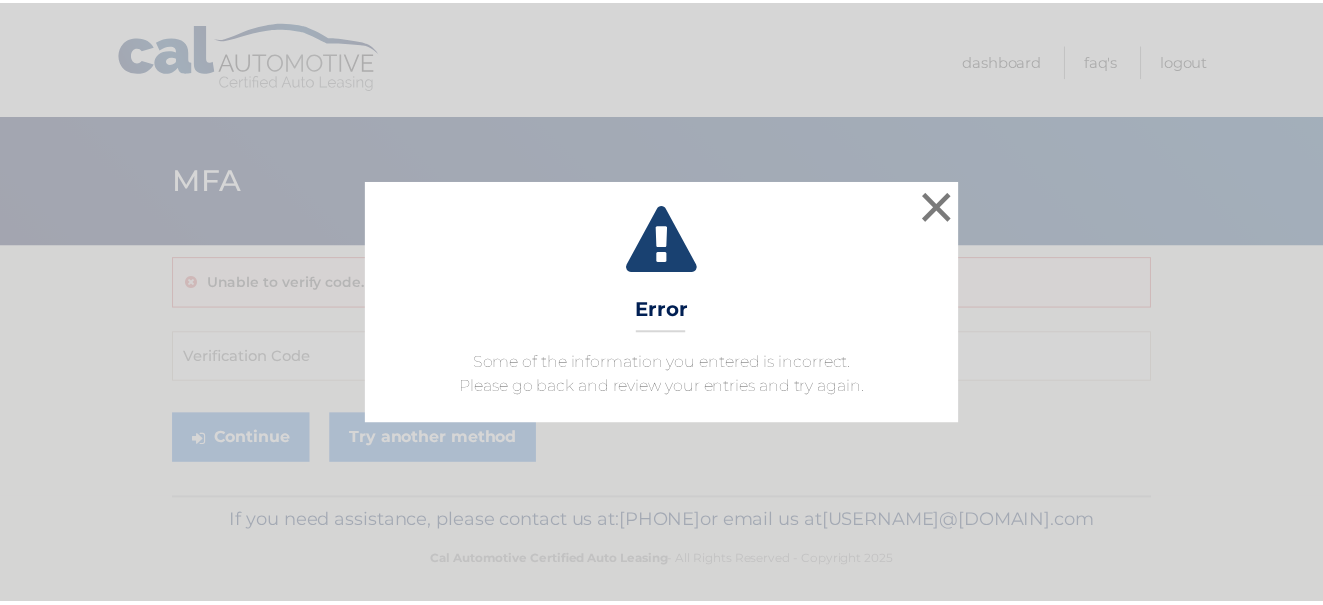 scroll, scrollTop: 0, scrollLeft: 0, axis: both 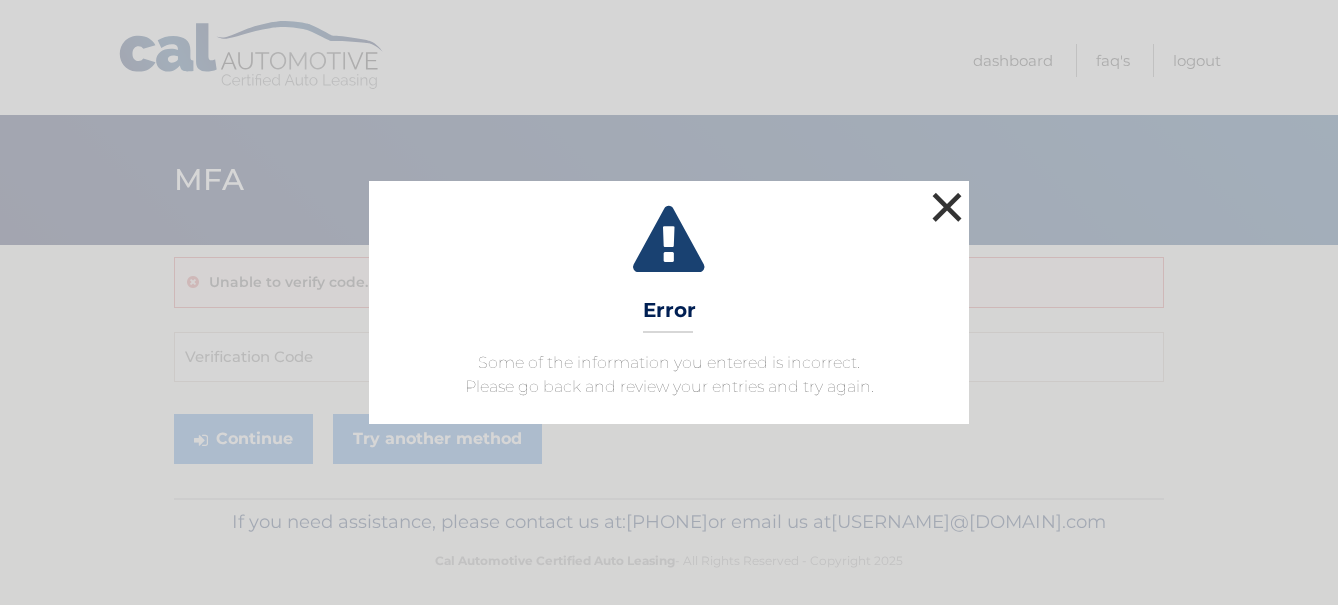 click on "×" at bounding box center [947, 207] 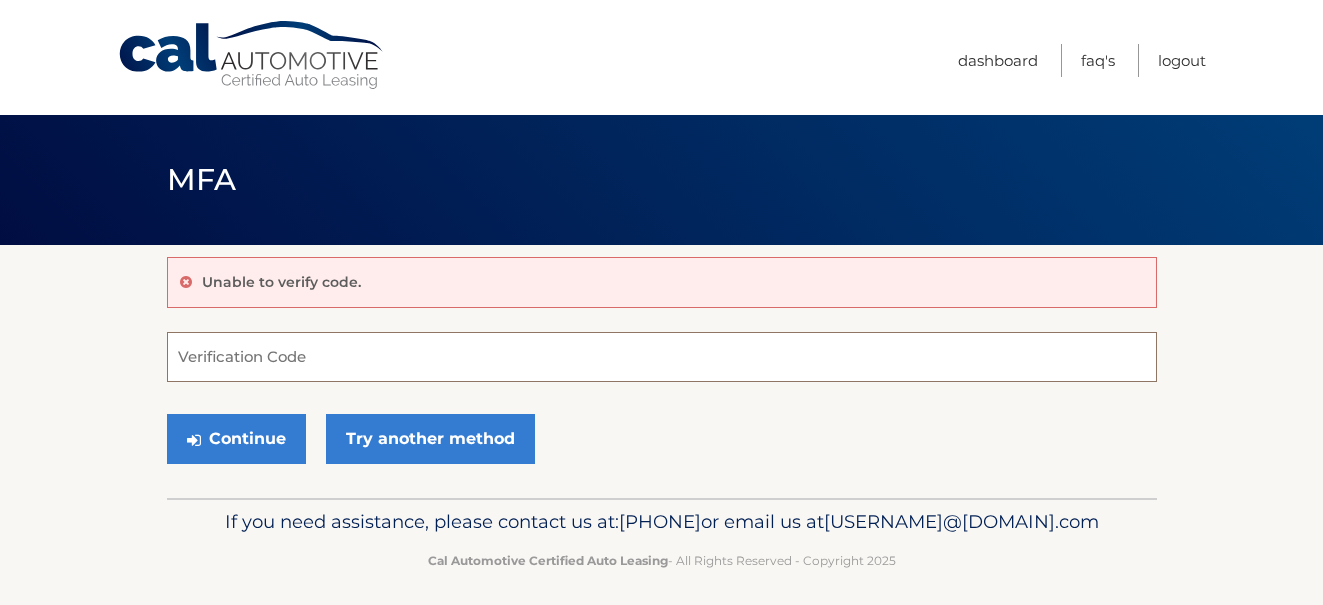 click on "Verification Code" at bounding box center (662, 357) 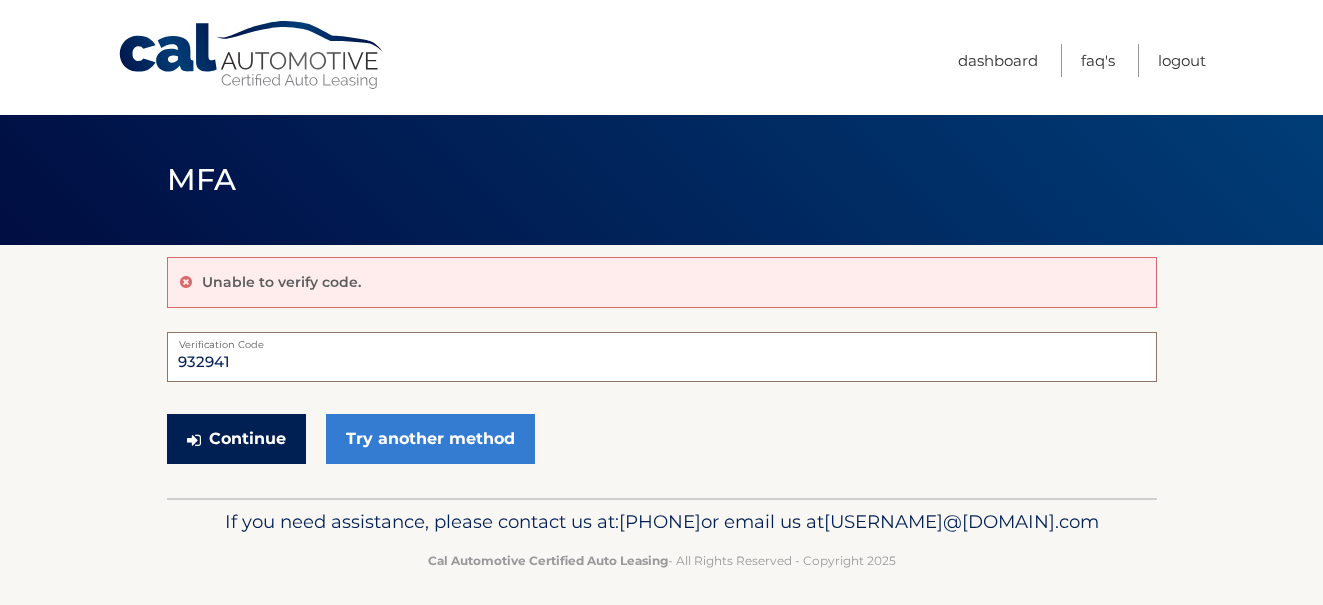 type on "932941" 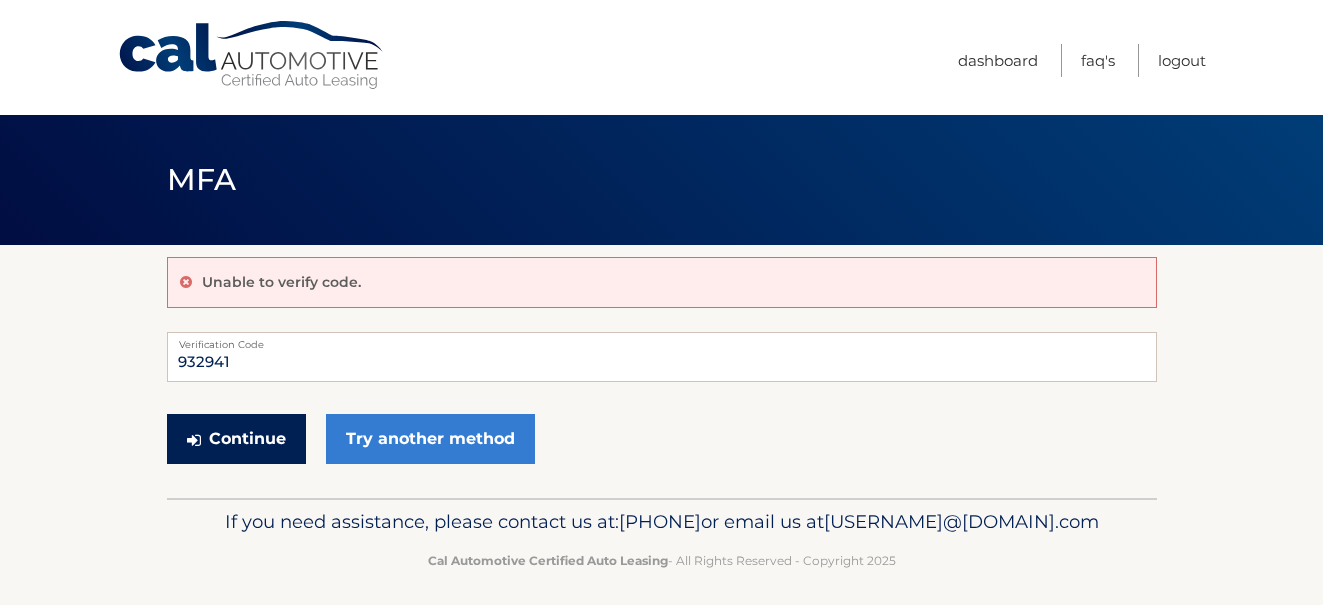 click on "Continue" at bounding box center [236, 439] 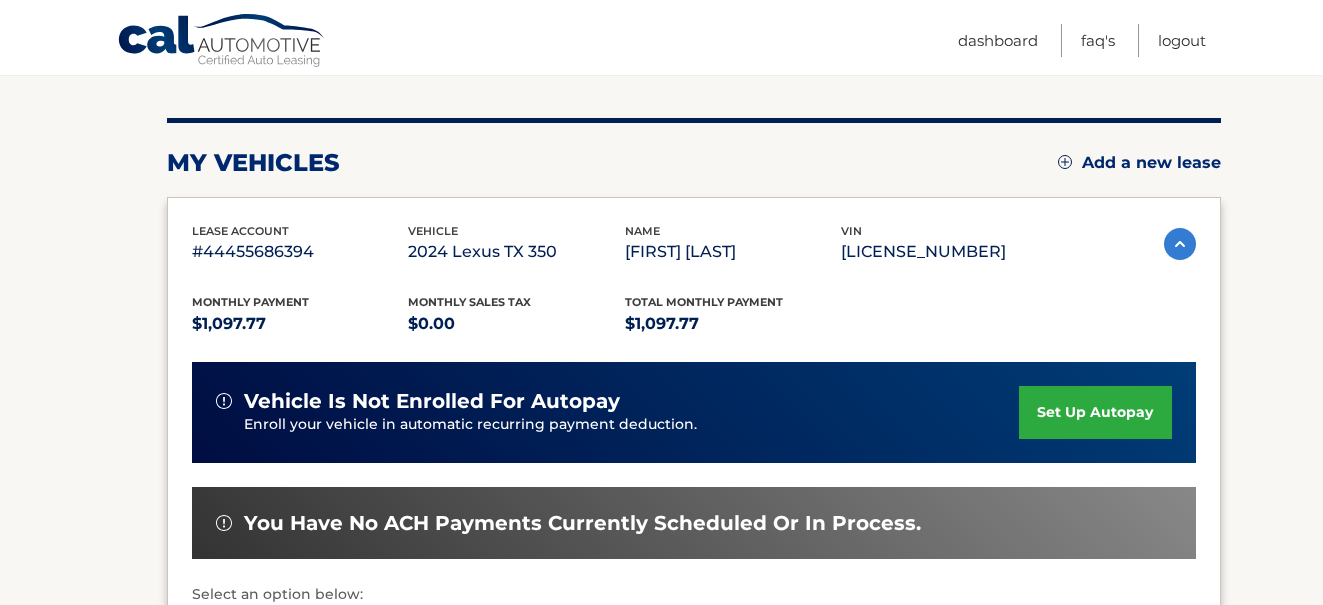 scroll, scrollTop: 500, scrollLeft: 0, axis: vertical 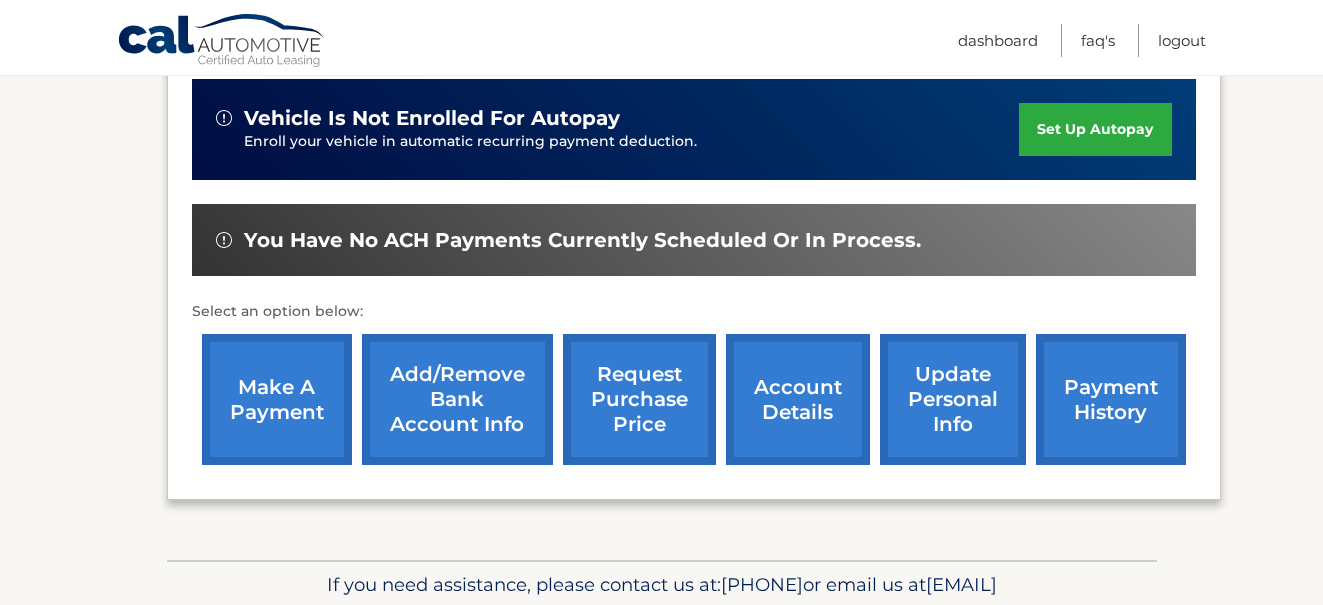 click on "make a payment" at bounding box center [277, 399] 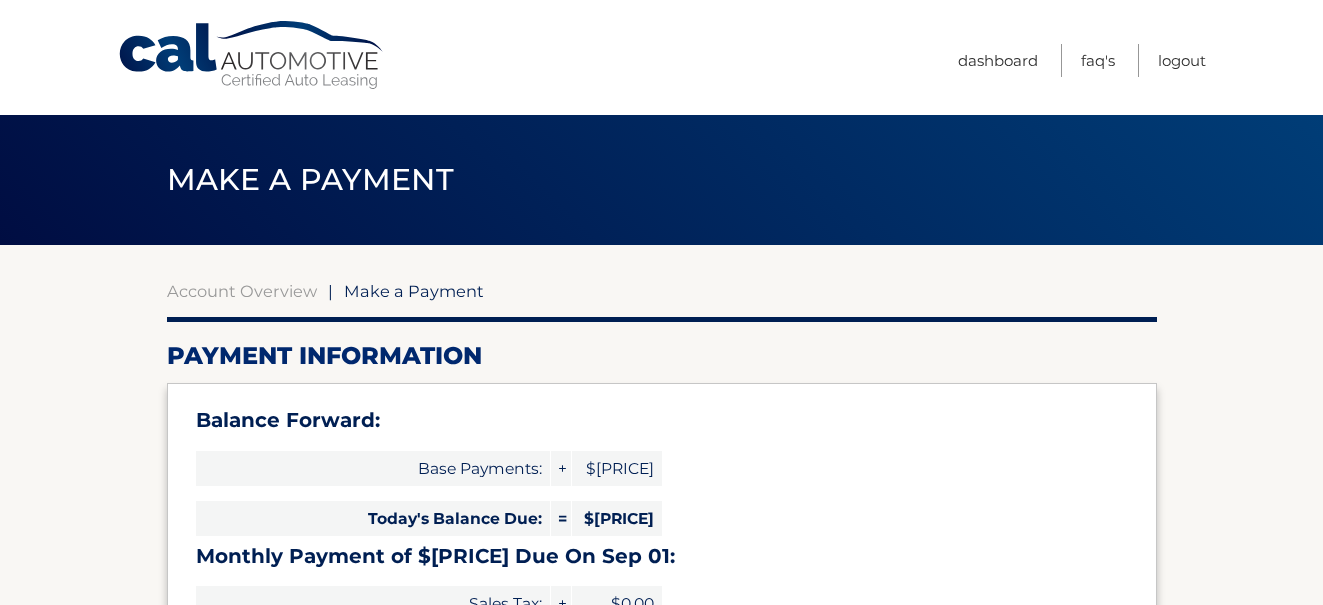 scroll, scrollTop: 0, scrollLeft: 0, axis: both 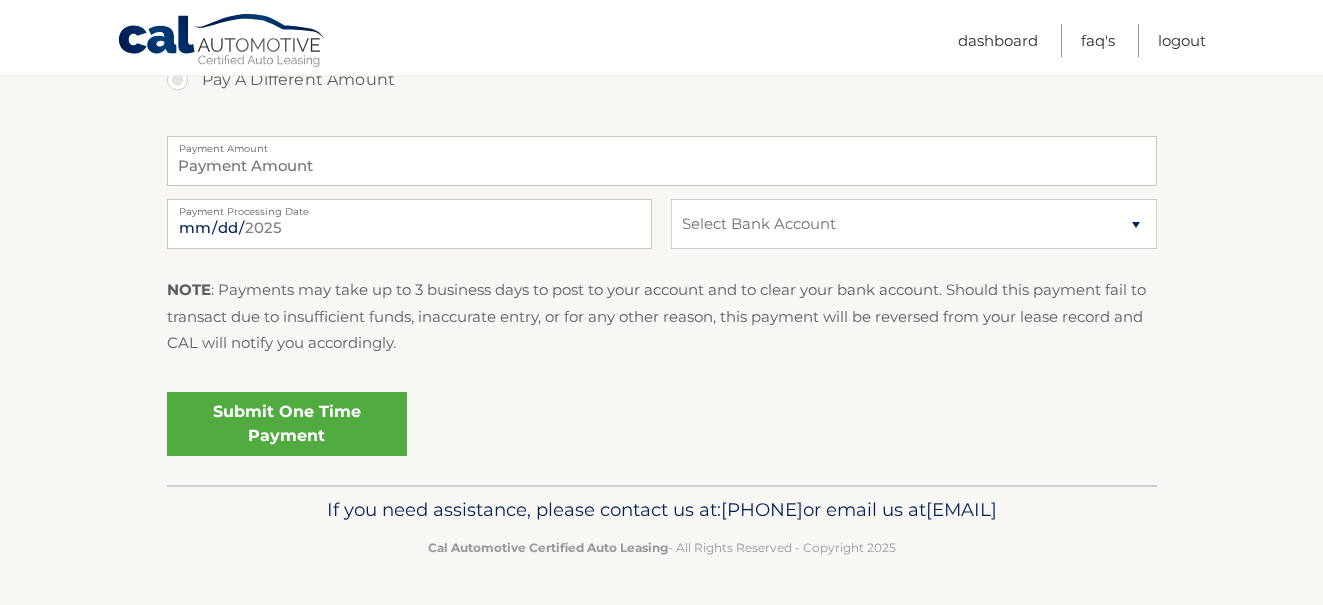 click on "Submit One Time Payment" at bounding box center [287, 424] 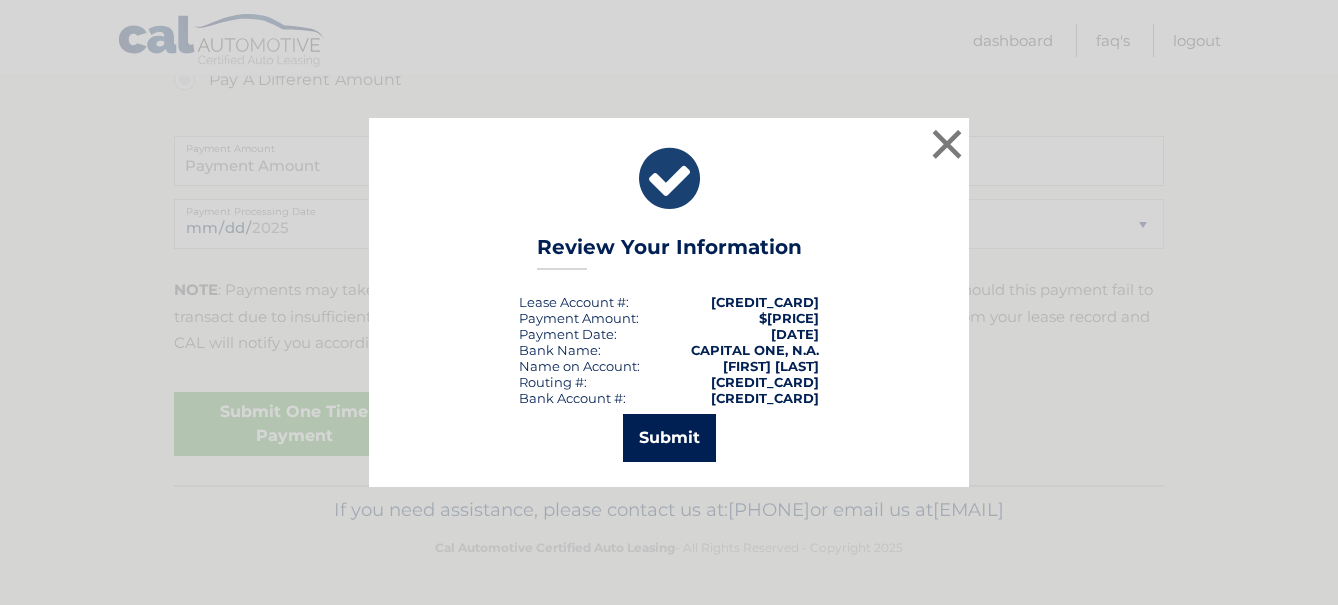 click on "Submit" at bounding box center (669, 438) 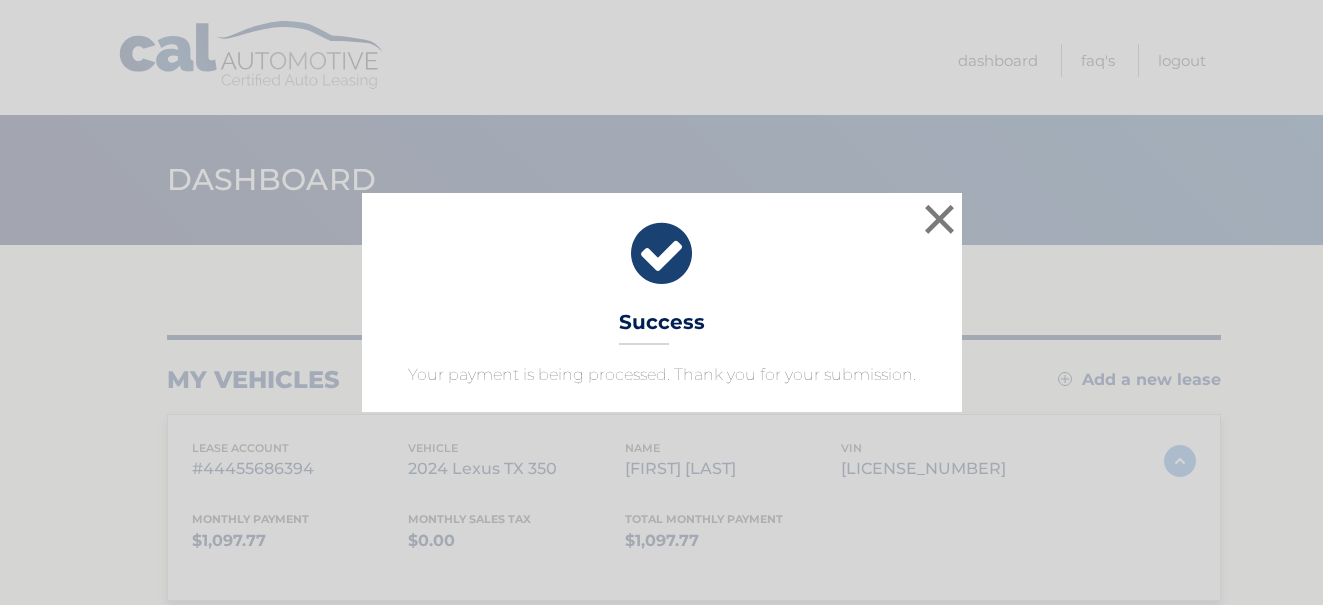 scroll, scrollTop: 0, scrollLeft: 0, axis: both 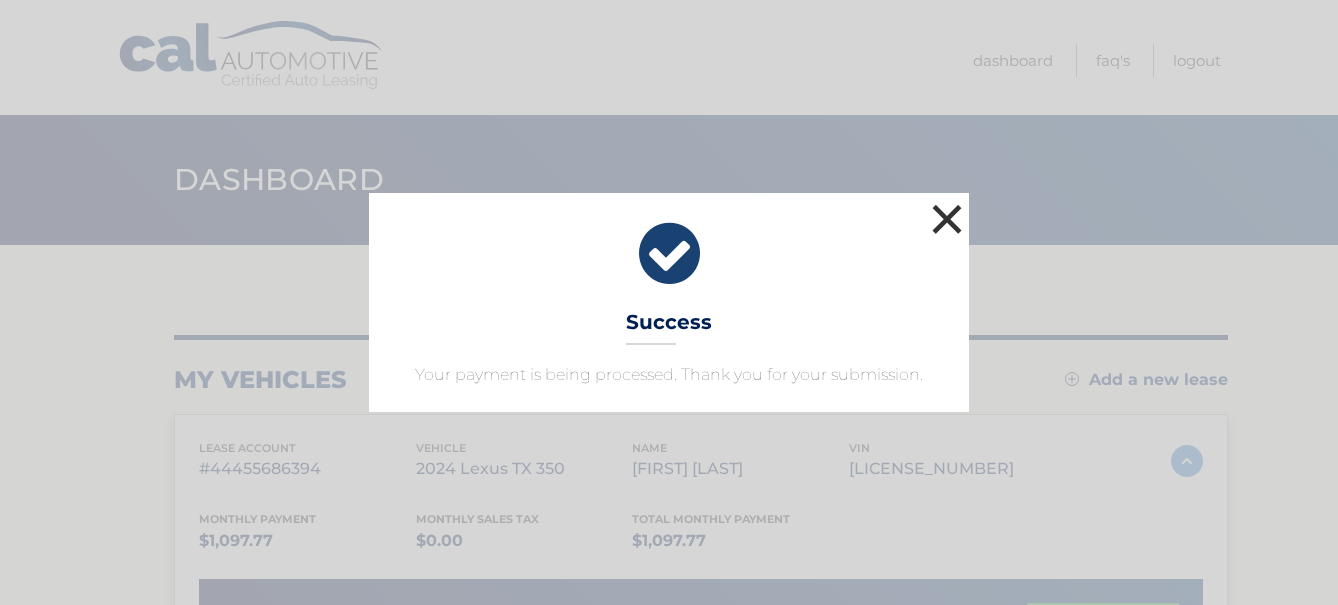 click on "×" at bounding box center [947, 219] 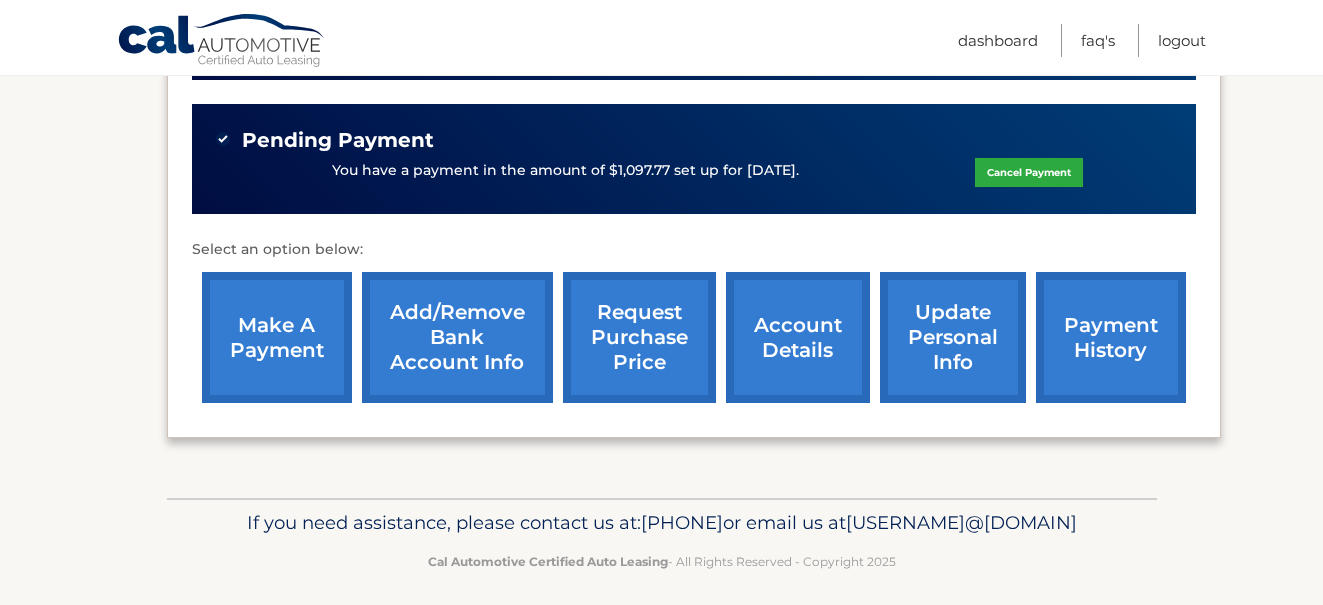 scroll, scrollTop: 0, scrollLeft: 0, axis: both 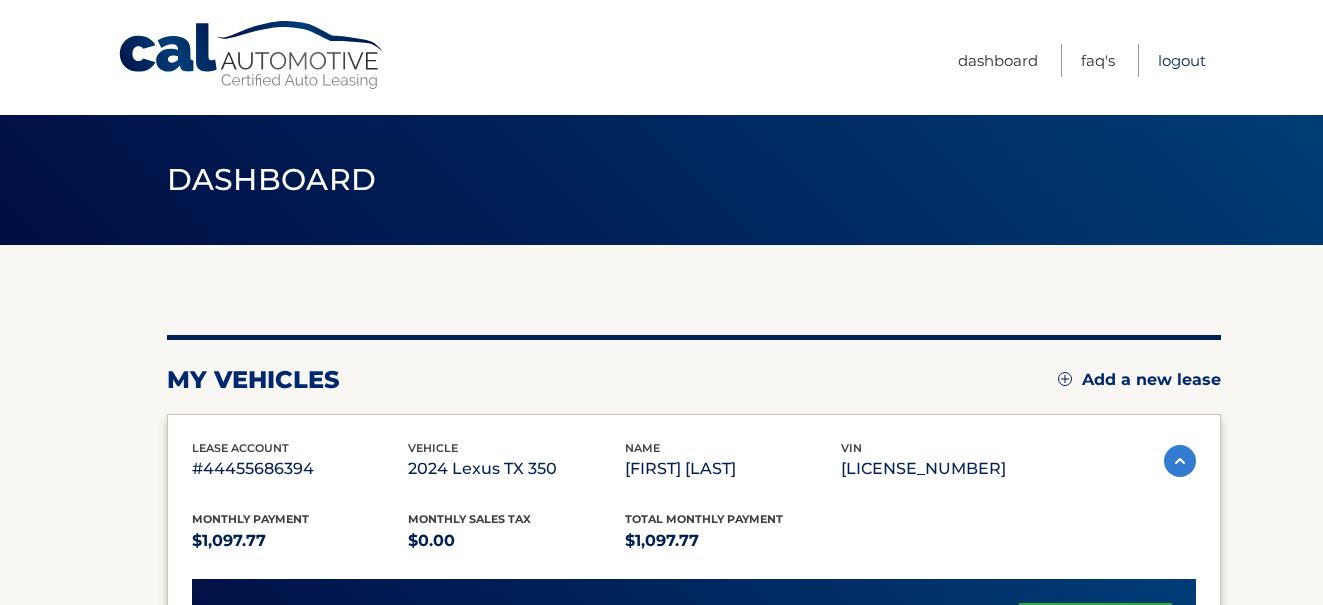 click on "Logout" at bounding box center (1182, 60) 